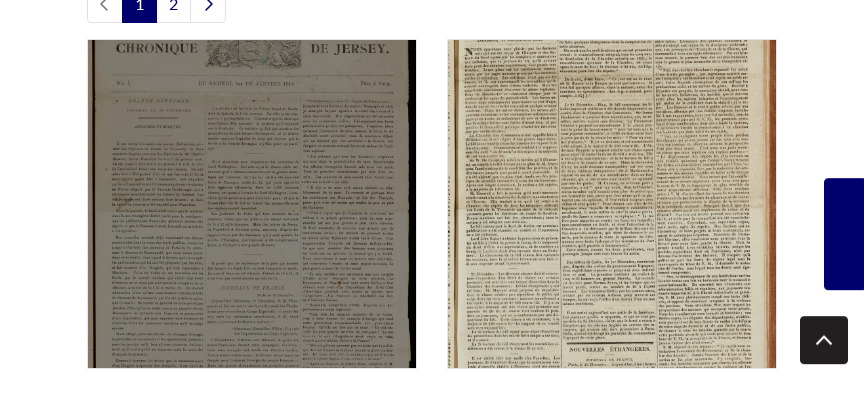 scroll, scrollTop: 648, scrollLeft: 0, axis: vertical 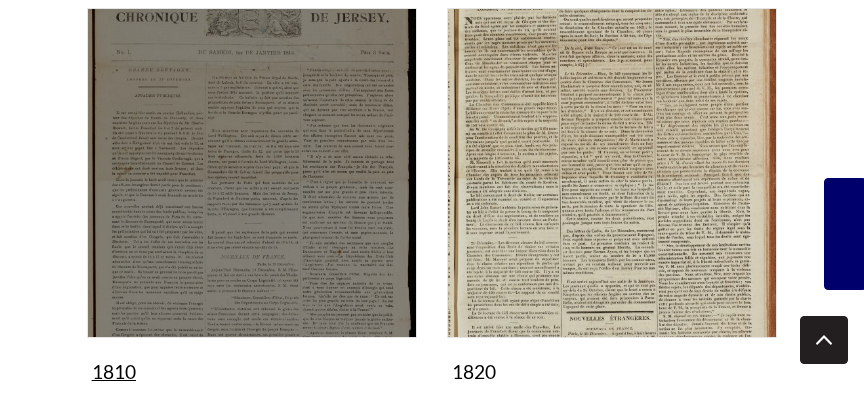 click at bounding box center (252, 173) 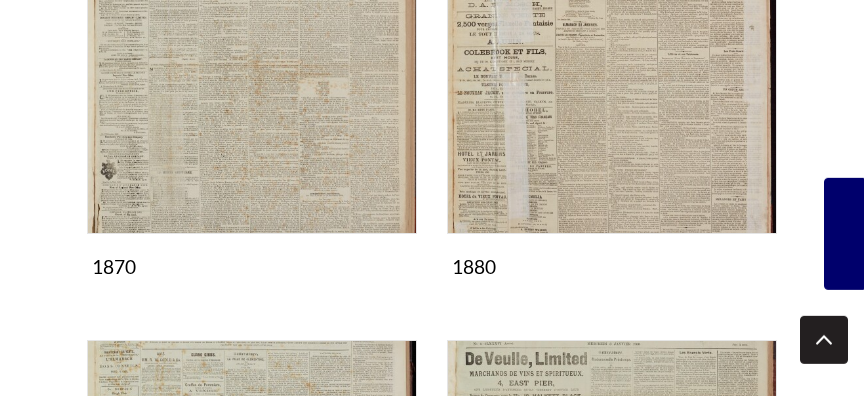 scroll, scrollTop: 2063, scrollLeft: 0, axis: vertical 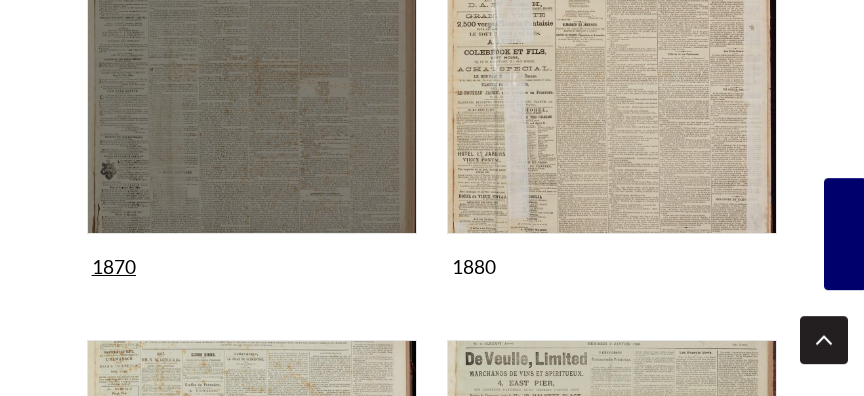click at bounding box center [252, 69] 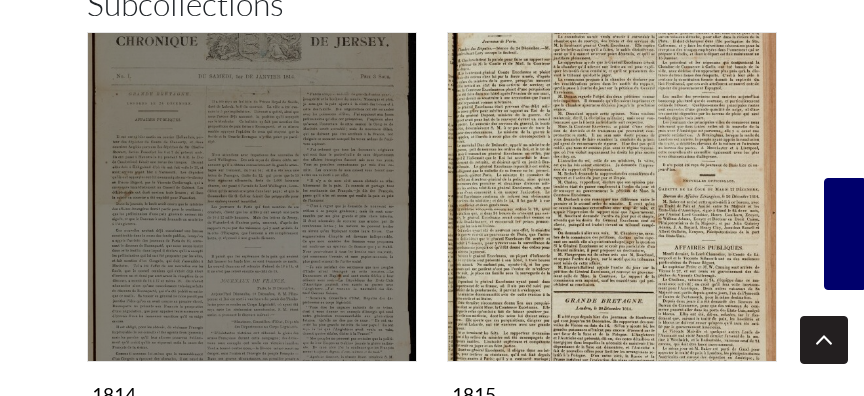 scroll, scrollTop: 432, scrollLeft: 0, axis: vertical 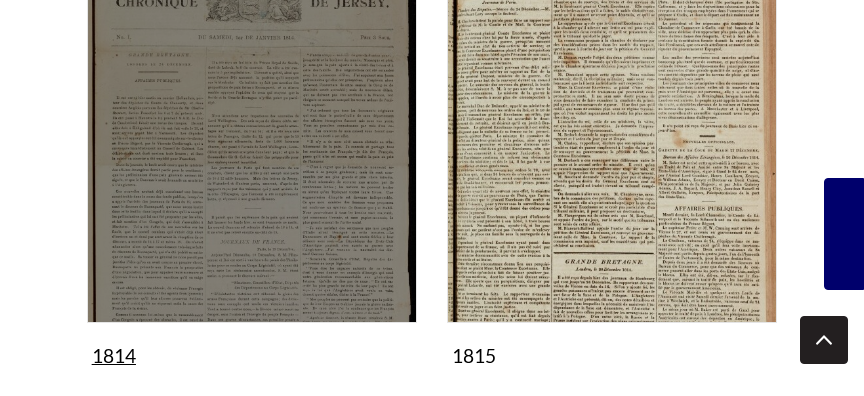 click at bounding box center [252, 158] 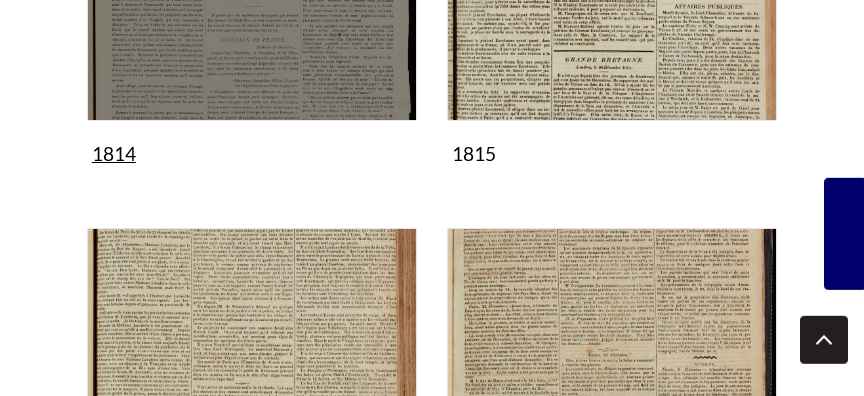 scroll, scrollTop: 570, scrollLeft: 0, axis: vertical 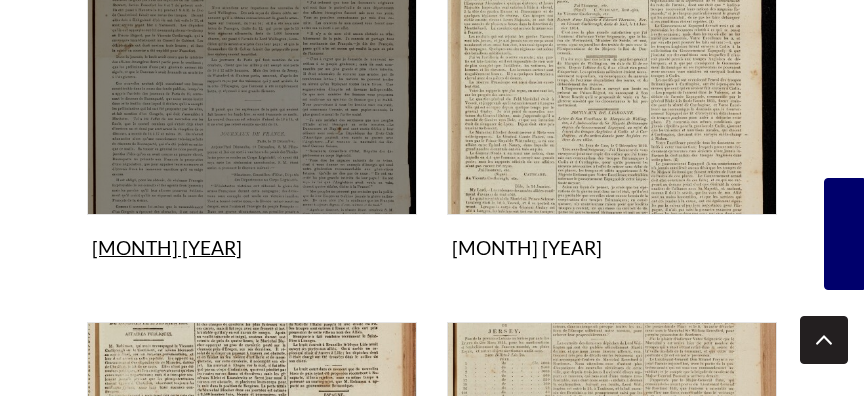 click at bounding box center (252, 50) 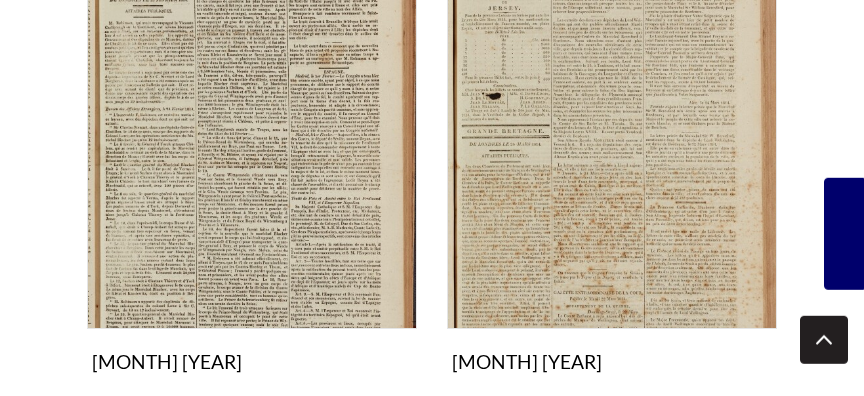 scroll, scrollTop: 864, scrollLeft: 0, axis: vertical 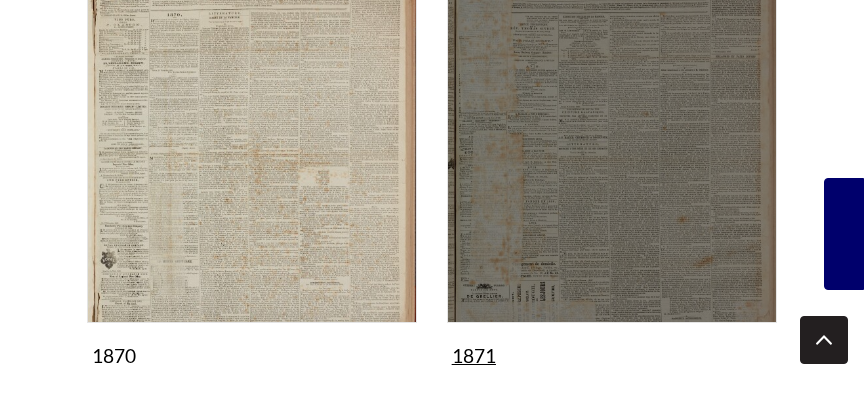 click at bounding box center [612, 158] 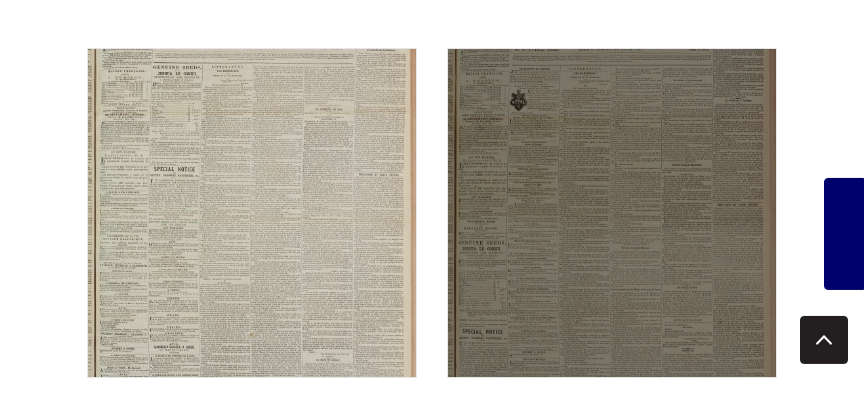 scroll, scrollTop: 864, scrollLeft: 0, axis: vertical 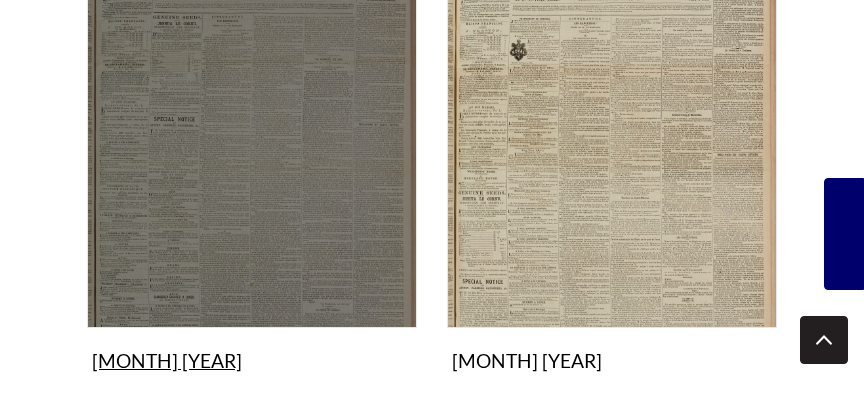 click at bounding box center [252, 163] 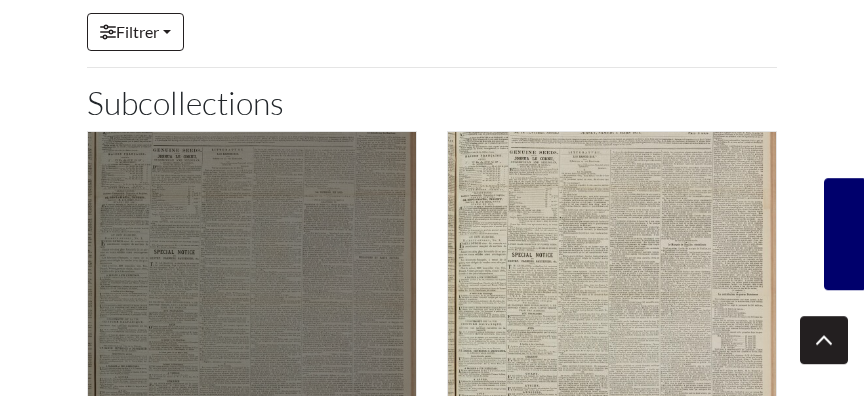 scroll, scrollTop: 432, scrollLeft: 0, axis: vertical 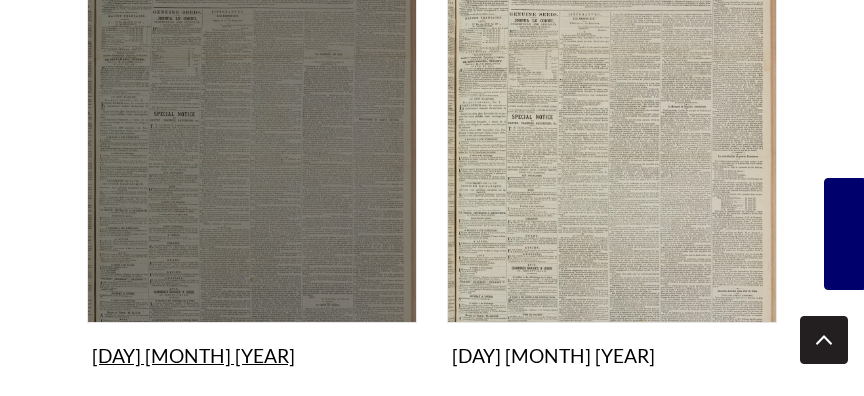 click at bounding box center [252, 158] 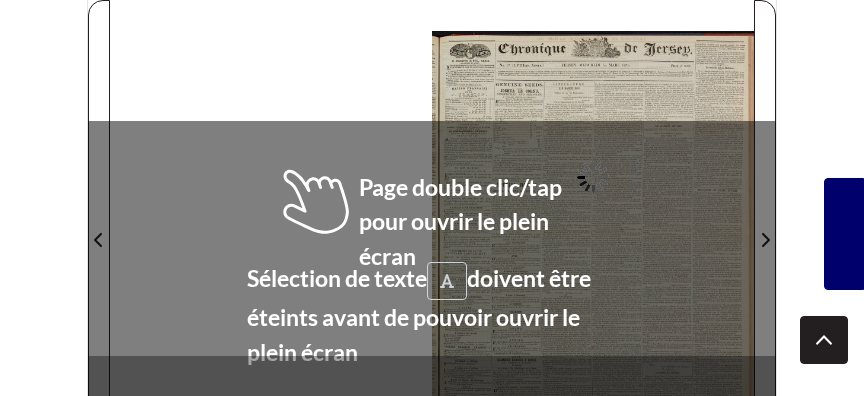 scroll, scrollTop: 432, scrollLeft: 0, axis: vertical 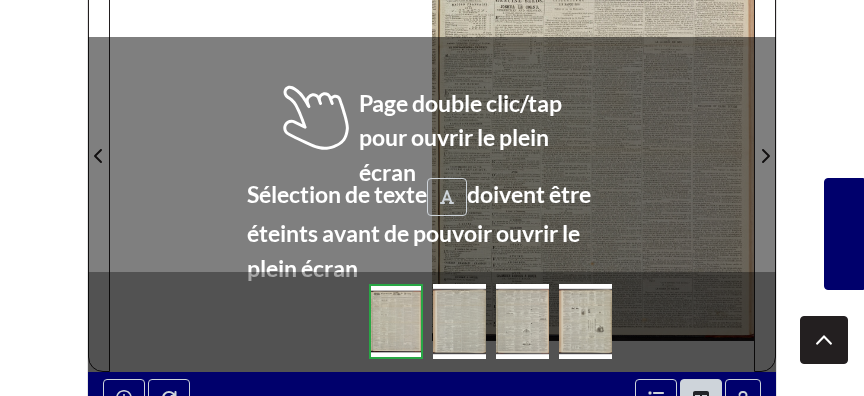click at bounding box center (593, 144) 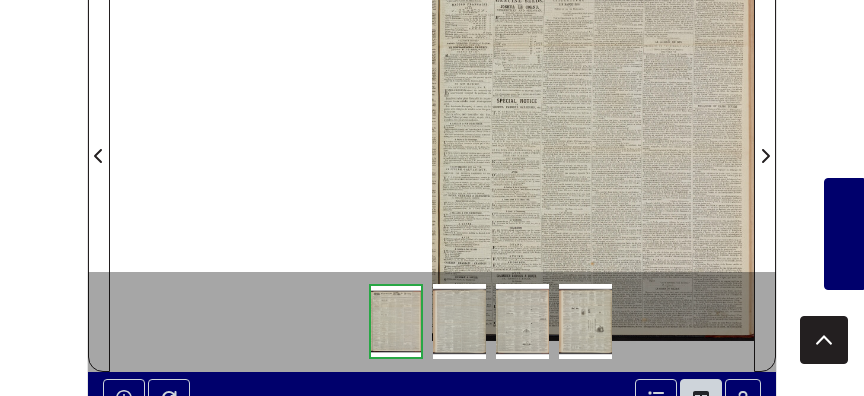 click at bounding box center [593, 144] 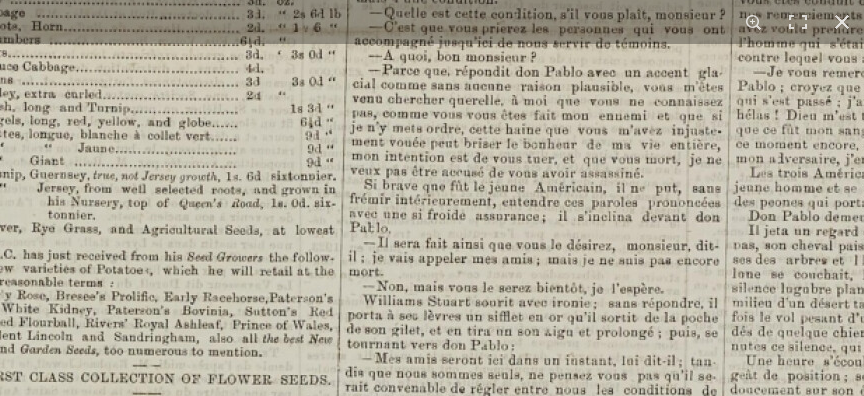 click at bounding box center [730, 788] 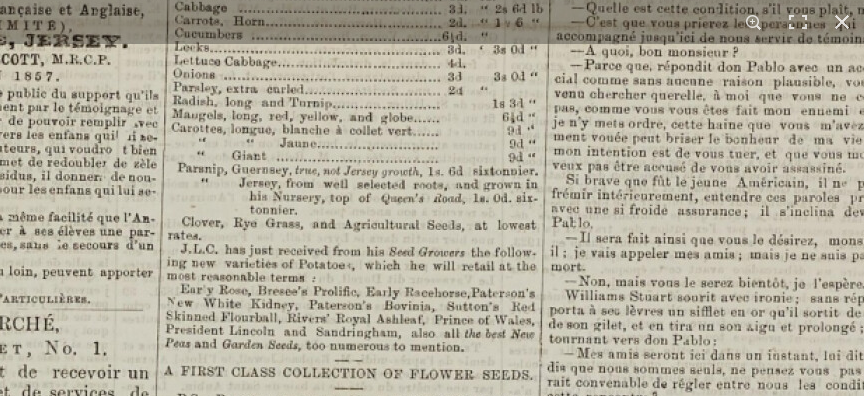 click at bounding box center [932, 783] 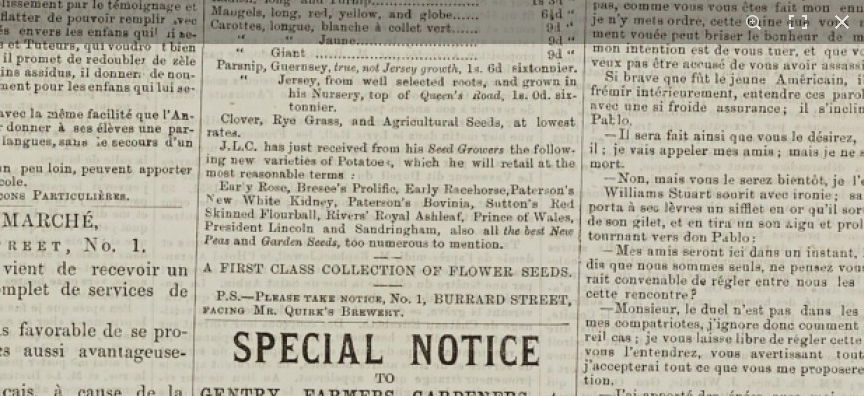 click at bounding box center [971, 680] 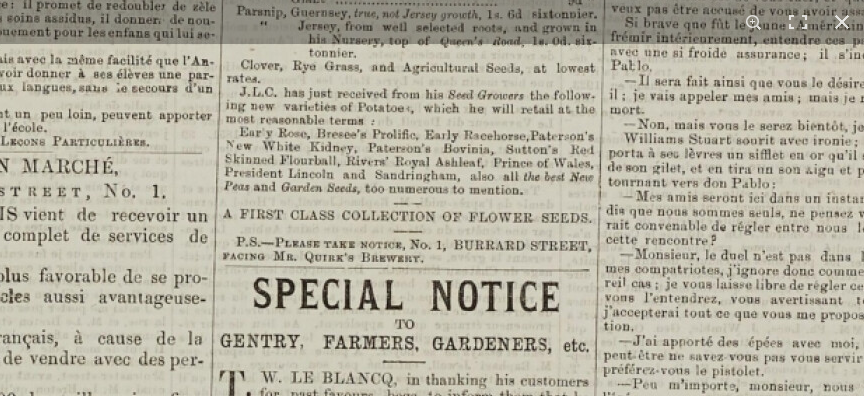 click at bounding box center (991, 626) 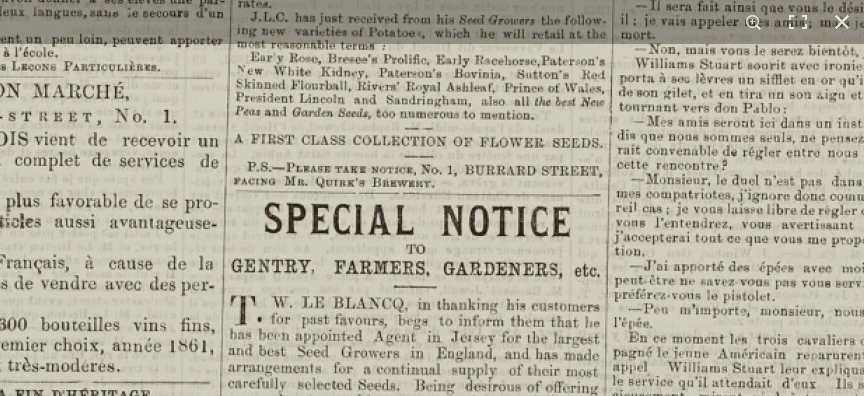 click at bounding box center [1002, 551] 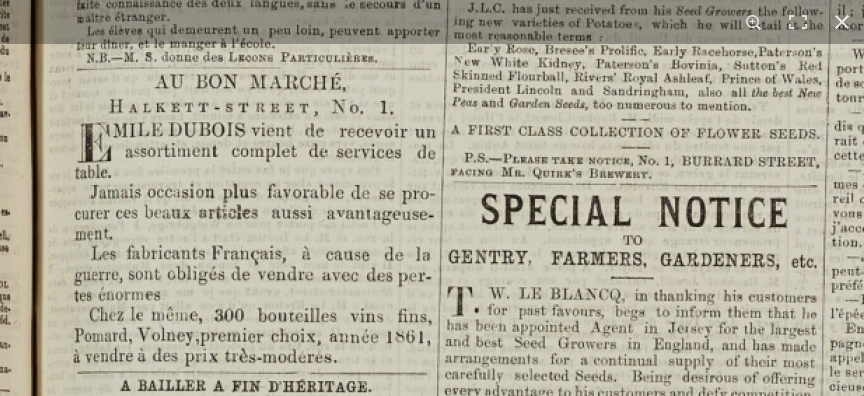 click at bounding box center [1219, 542] 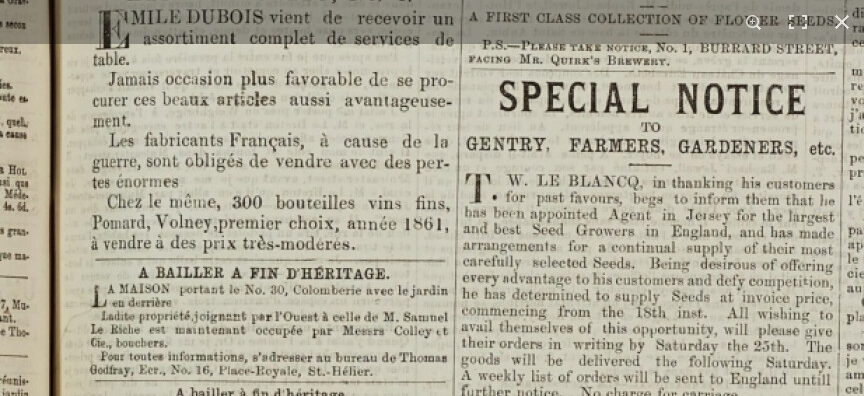 click at bounding box center (1237, 429) 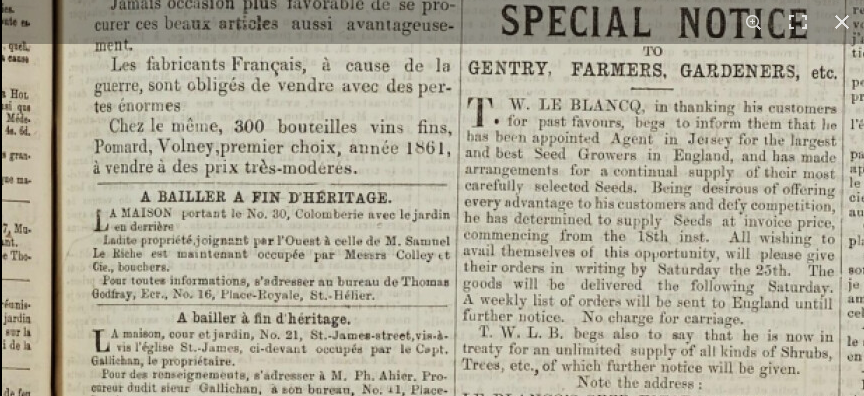click at bounding box center [1239, 353] 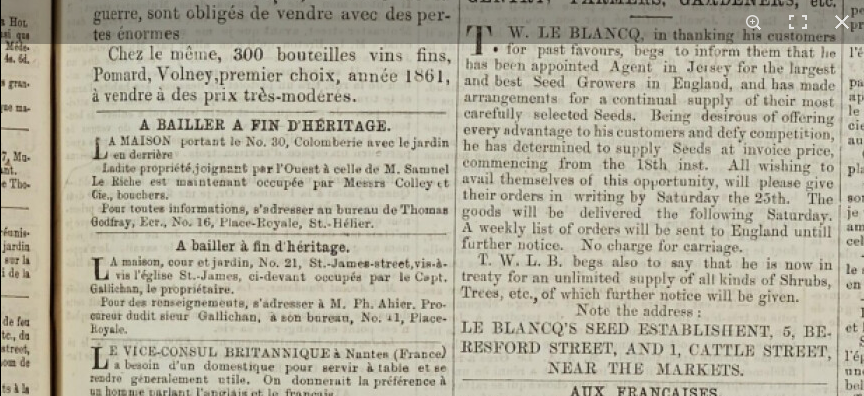 click at bounding box center [1238, 281] 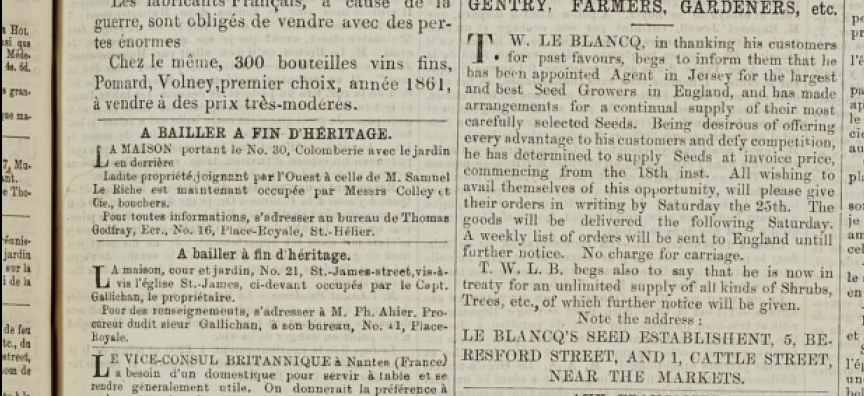 click at bounding box center [1239, 289] 